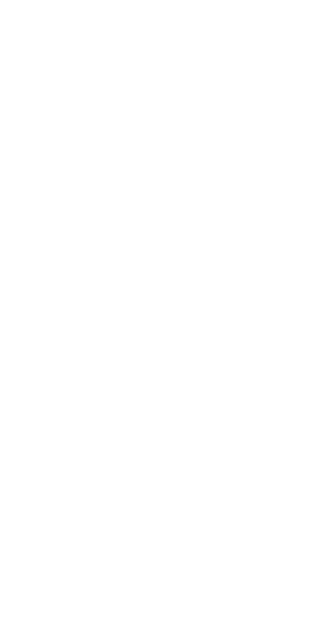 scroll, scrollTop: 0, scrollLeft: 0, axis: both 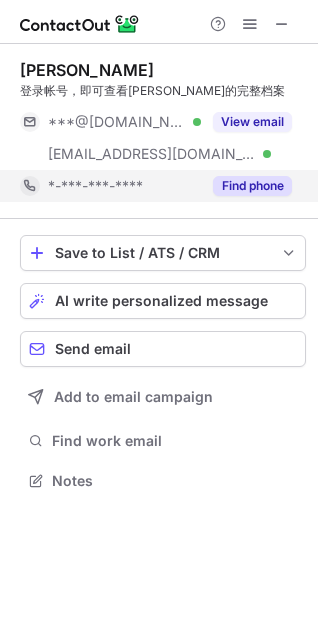 click on "Find phone" at bounding box center (252, 186) 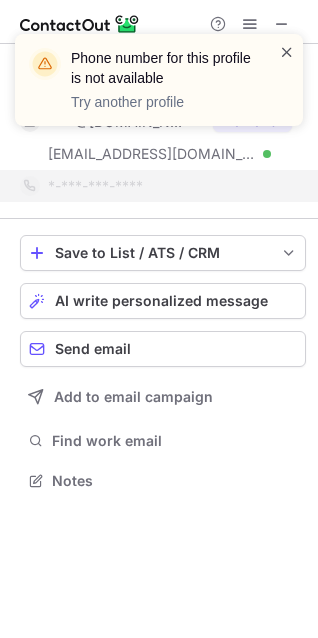 click at bounding box center [287, 52] 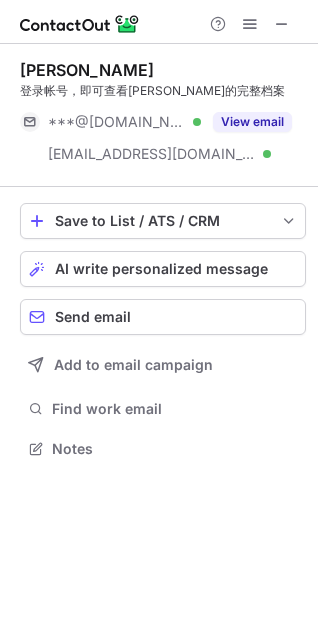 scroll, scrollTop: 435, scrollLeft: 318, axis: both 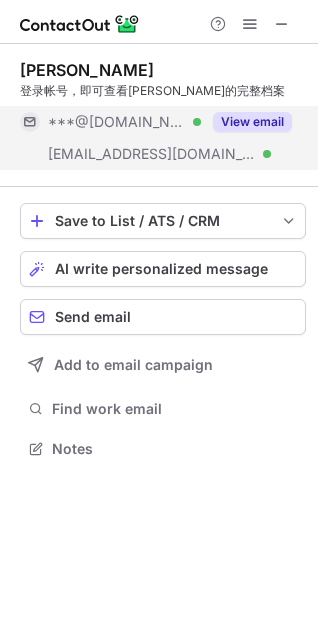 click on "View email" at bounding box center (252, 122) 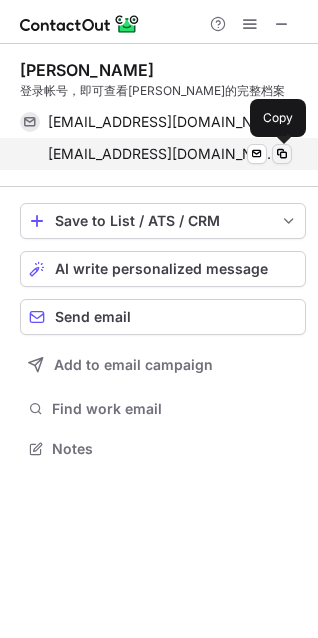 click at bounding box center (282, 154) 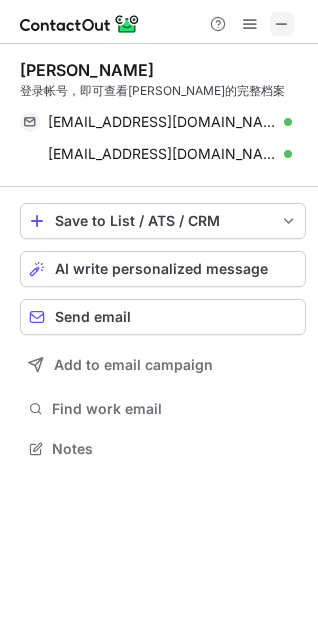 click at bounding box center (282, 24) 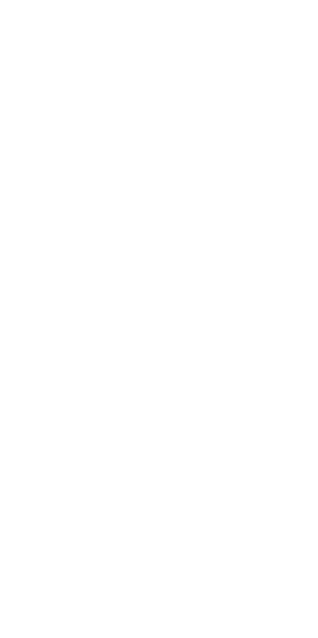 scroll, scrollTop: 0, scrollLeft: 0, axis: both 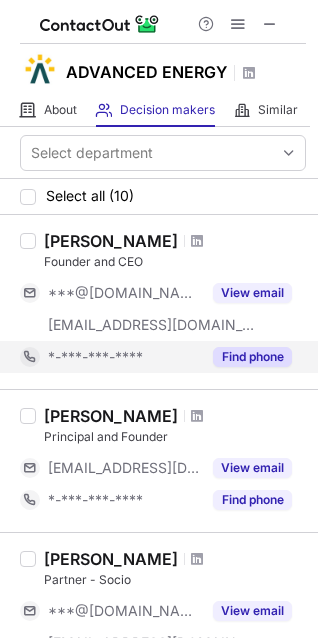 click on "Find phone" at bounding box center (252, 357) 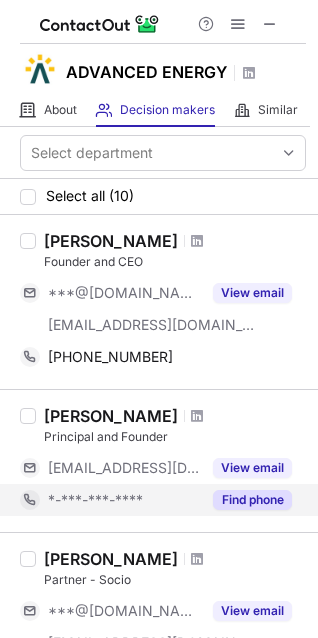 click on "Find phone" at bounding box center (252, 500) 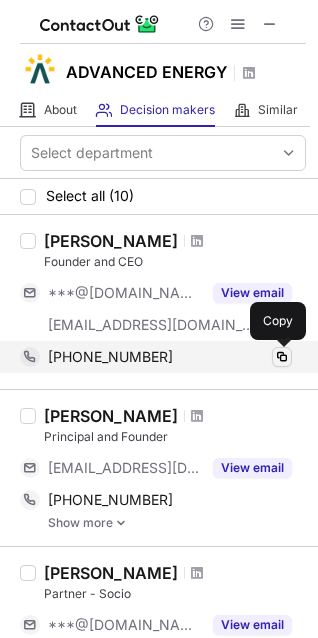 click at bounding box center (282, 357) 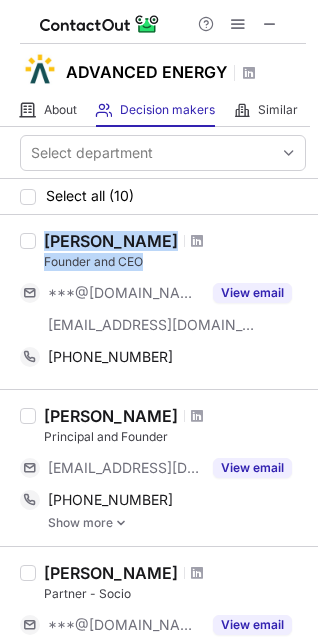 drag, startPoint x: 41, startPoint y: 237, endPoint x: 147, endPoint y: 258, distance: 108.060165 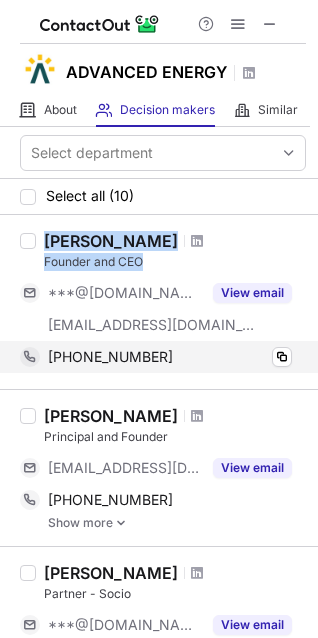 copy on "Hg Chissell Founder and CEO" 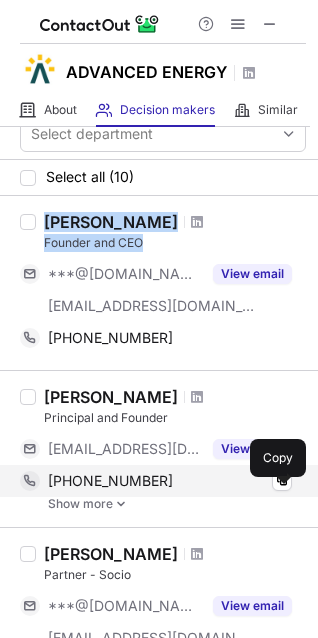 scroll, scrollTop: 41, scrollLeft: 0, axis: vertical 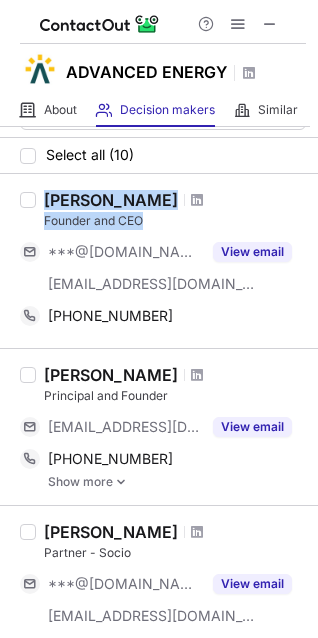click at bounding box center [121, 482] 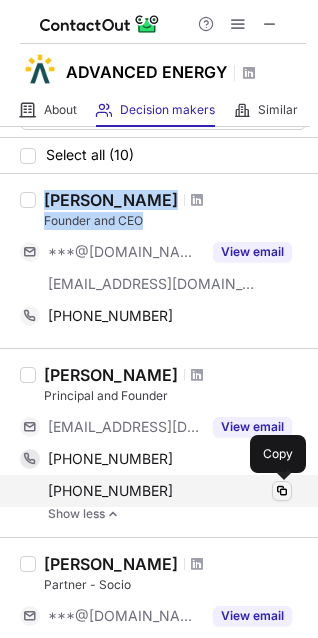 click at bounding box center (282, 491) 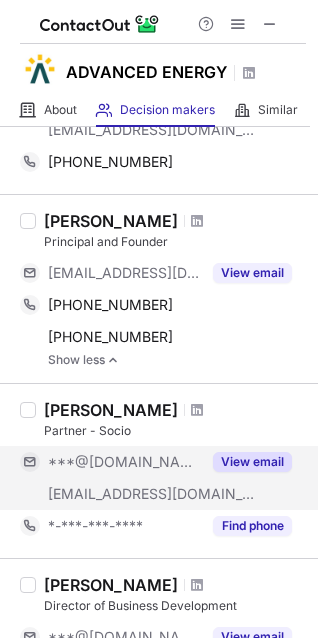 scroll, scrollTop: 237, scrollLeft: 0, axis: vertical 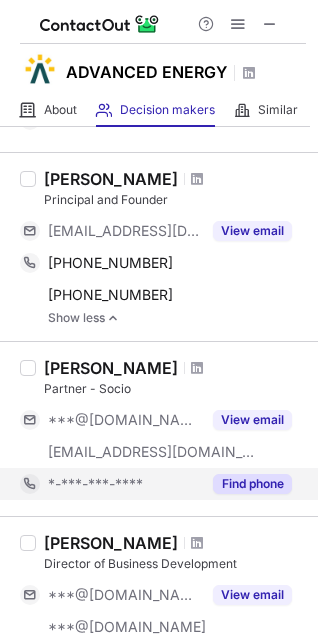 click on "Find phone" at bounding box center [252, 484] 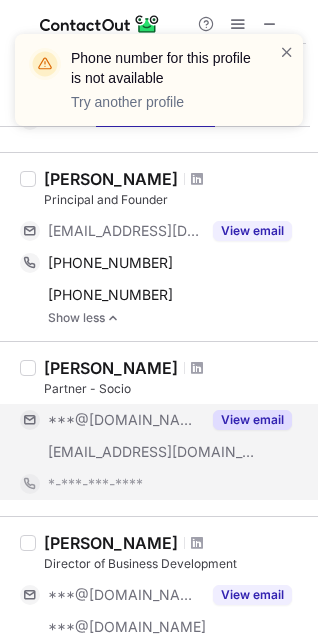scroll, scrollTop: 423, scrollLeft: 0, axis: vertical 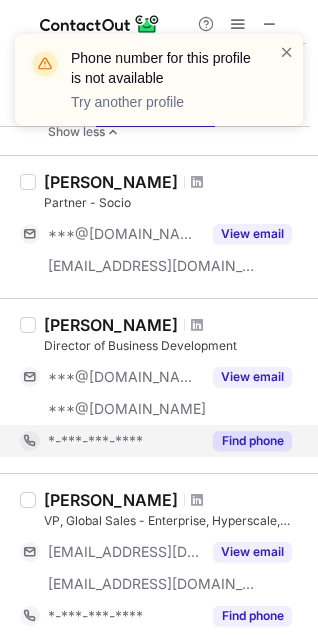 click on "Find phone" at bounding box center [252, 441] 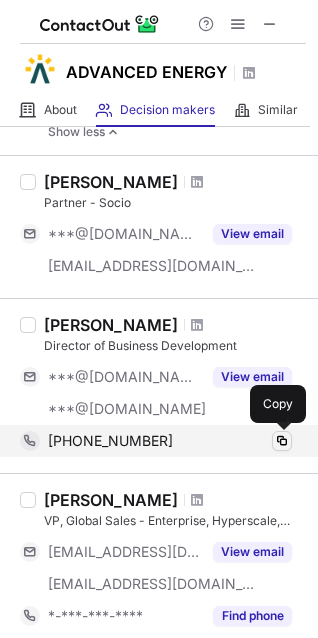 click at bounding box center [282, 441] 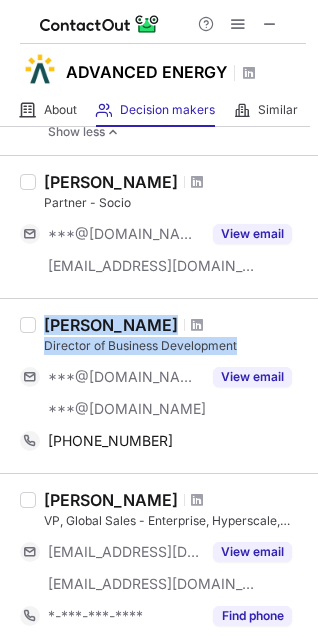 drag, startPoint x: 39, startPoint y: 321, endPoint x: 249, endPoint y: 345, distance: 211.36697 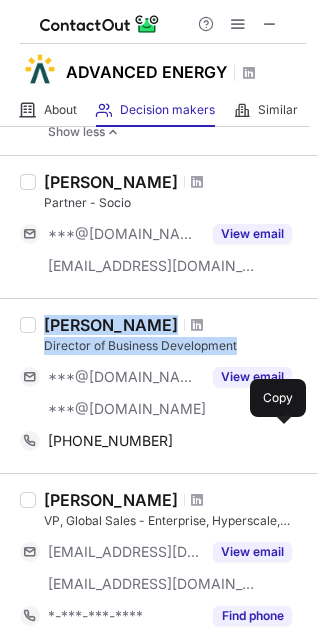 copy on "Muhammad Umair Raza Director of Business Development" 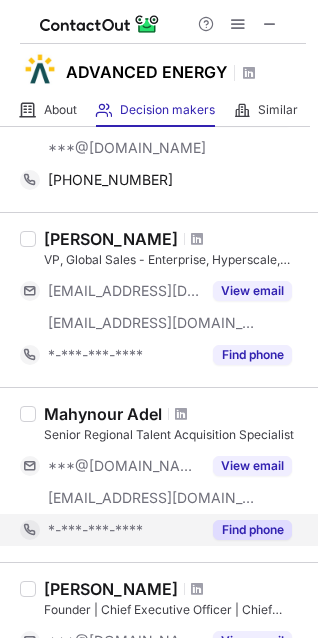scroll, scrollTop: 634, scrollLeft: 0, axis: vertical 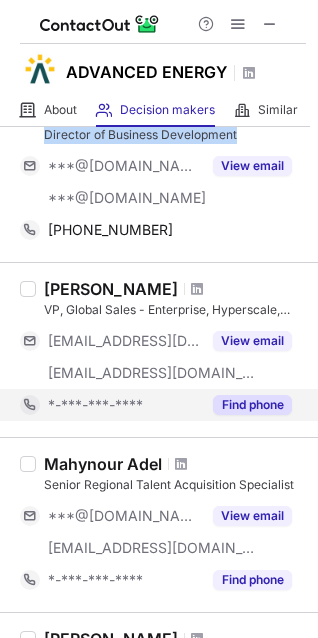 click on "Find phone" at bounding box center (252, 405) 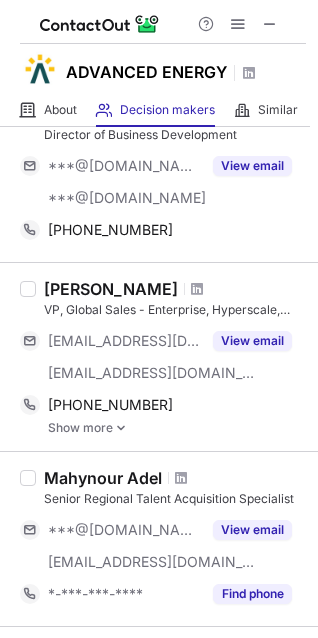 click on "Show more" at bounding box center (177, 428) 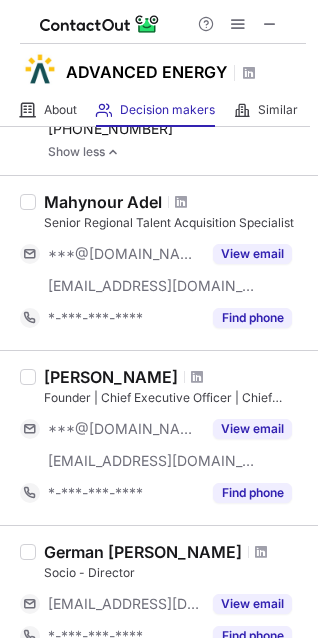scroll, scrollTop: 1146, scrollLeft: 0, axis: vertical 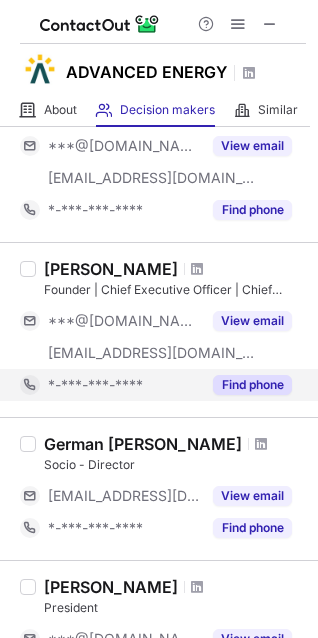 click on "Find phone" at bounding box center (252, 385) 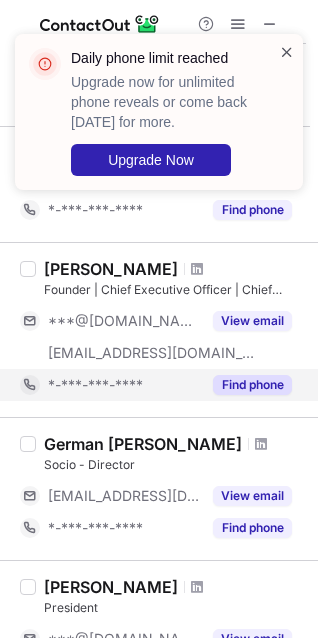 click at bounding box center [287, 52] 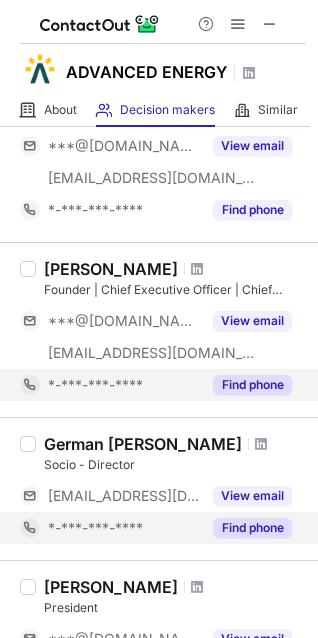 click on "Find phone" at bounding box center (252, 528) 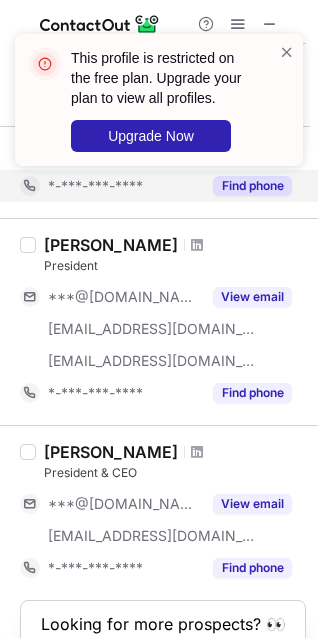 scroll, scrollTop: 1524, scrollLeft: 0, axis: vertical 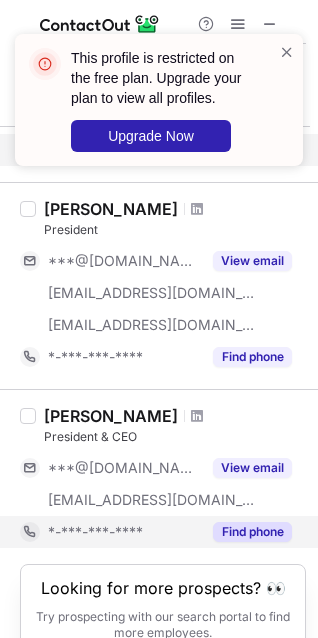 click on "Find phone" at bounding box center [252, 532] 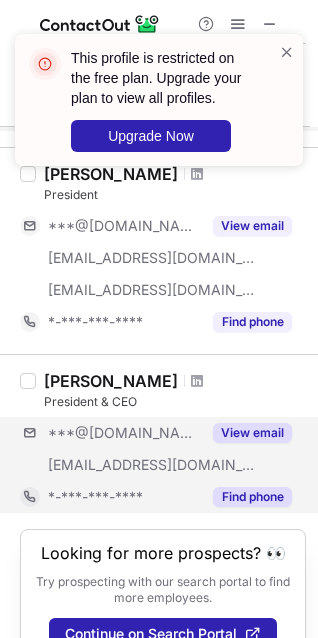 scroll, scrollTop: 1602, scrollLeft: 0, axis: vertical 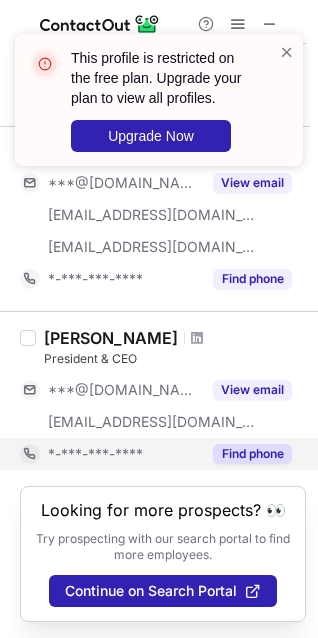 click on "This profile is restricted on the free plan. Upgrade your plan to view all profiles. Upgrade Now" at bounding box center [159, 100] 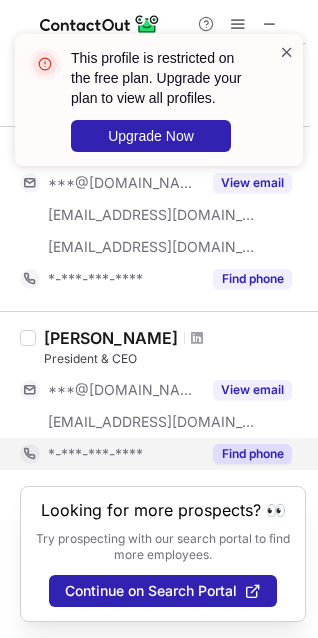 click at bounding box center [287, 52] 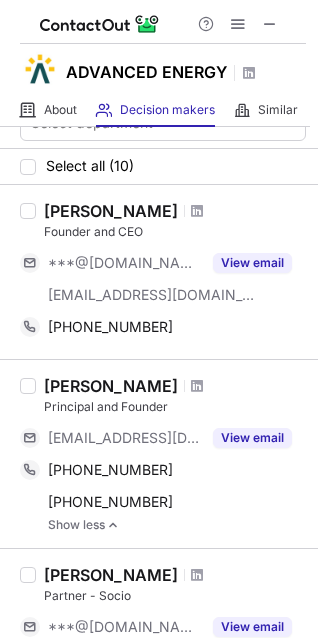 scroll, scrollTop: 0, scrollLeft: 0, axis: both 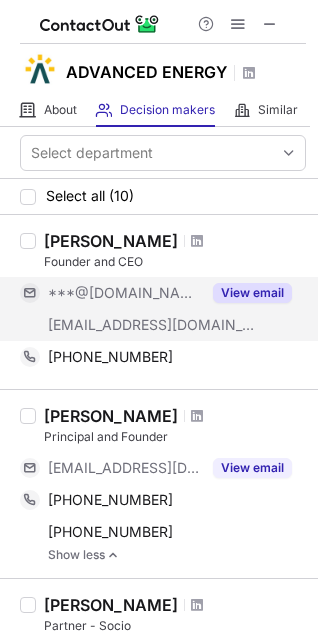 click on "View email" at bounding box center [252, 293] 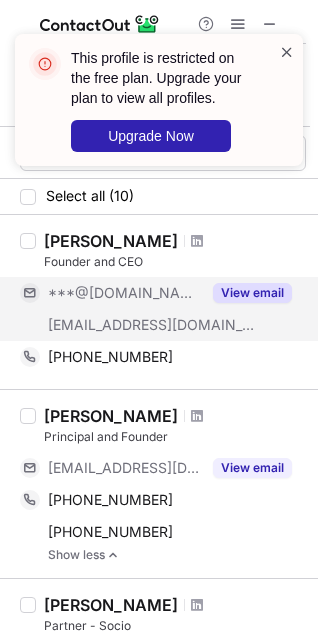 click at bounding box center (287, 52) 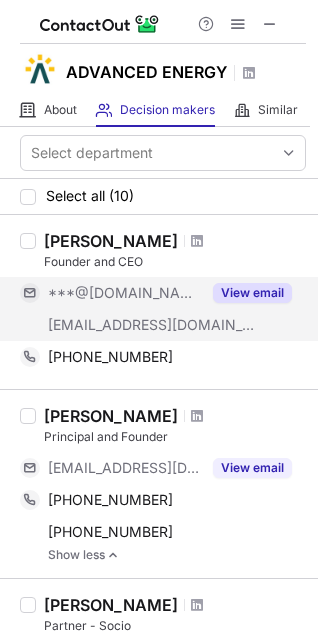 click on "This profile is restricted on the free plan. Upgrade your plan to view all profiles. Upgrade Now" at bounding box center [159, 108] 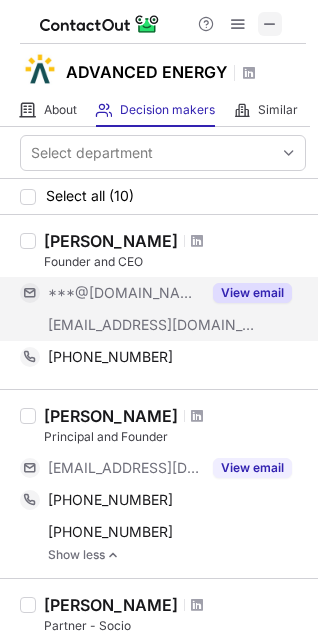 click at bounding box center [270, 24] 